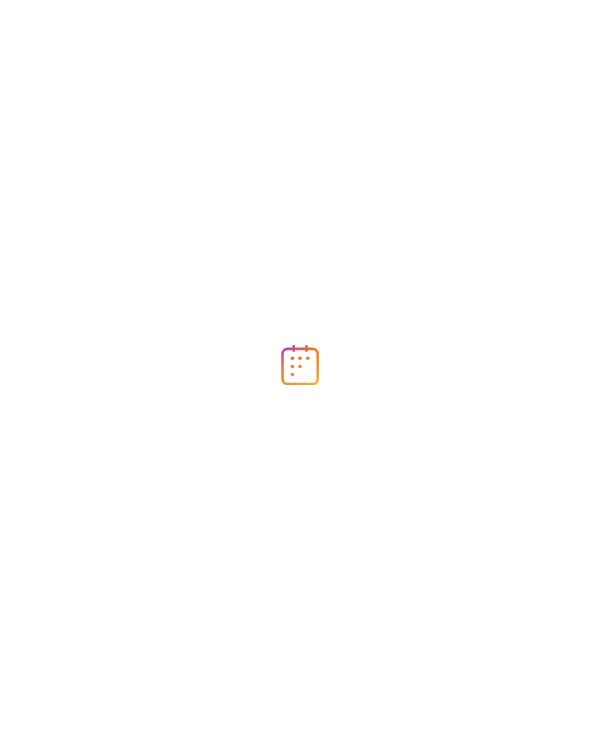 scroll, scrollTop: 0, scrollLeft: 0, axis: both 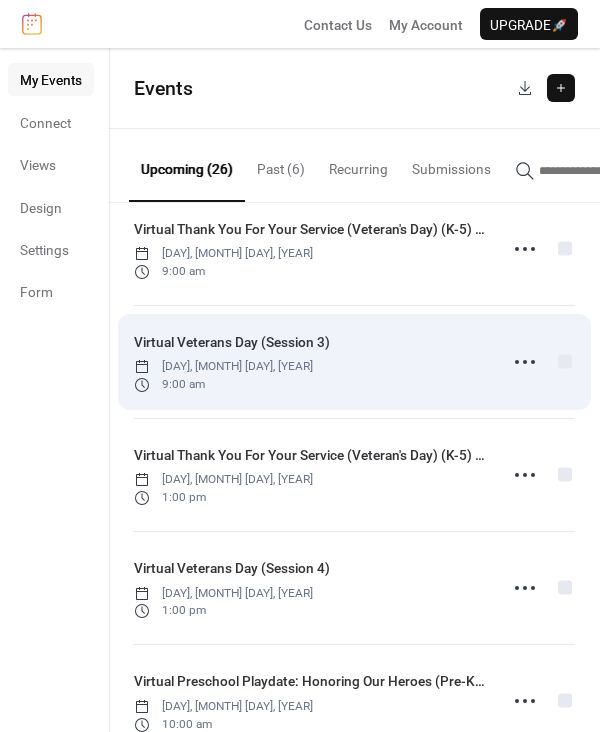 click on "Virtual Veterans Day (Session 3) [DAY], [MONTH] [DAY], [YEAR] [TIME]" at bounding box center (309, 362) 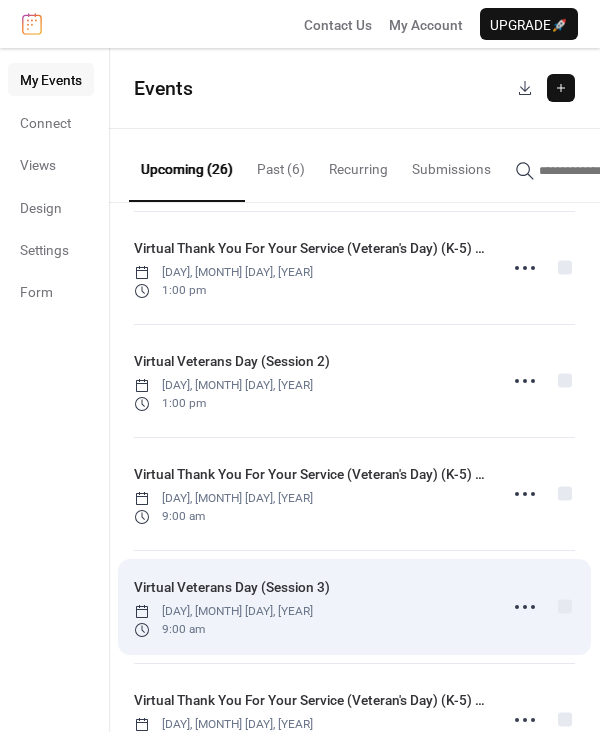 scroll, scrollTop: 1590, scrollLeft: 0, axis: vertical 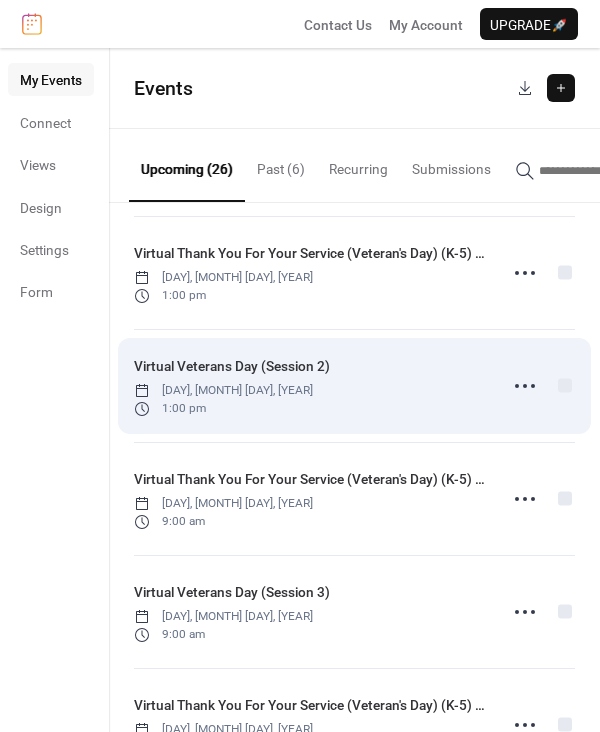 click on "Virtual Veterans Day (Session 2)" at bounding box center [232, 366] 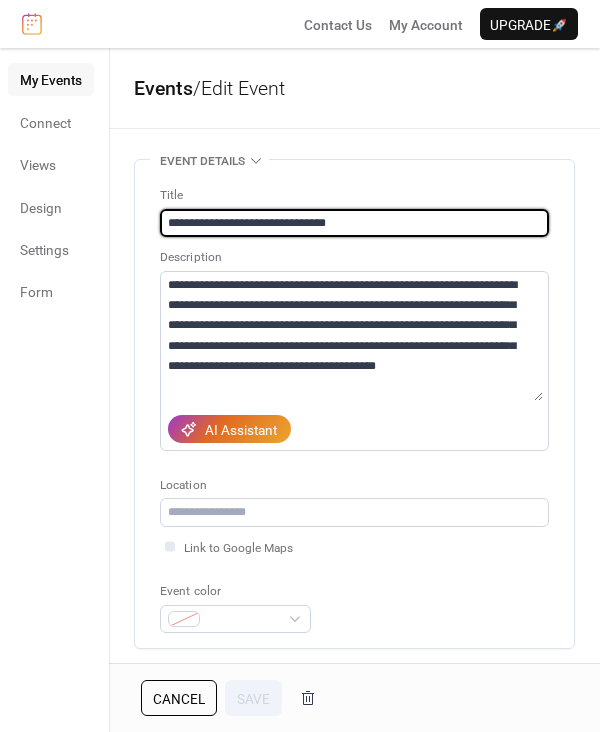 click on "Cancel" at bounding box center (179, 699) 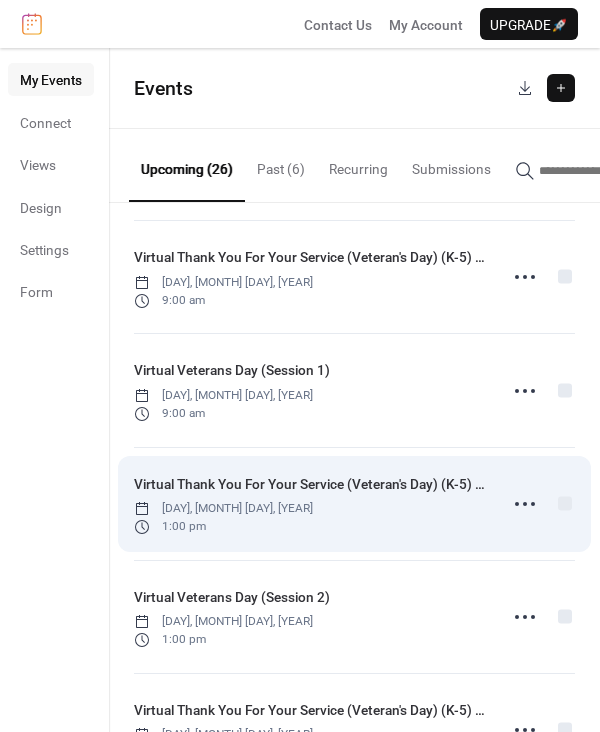 scroll, scrollTop: 1351, scrollLeft: 0, axis: vertical 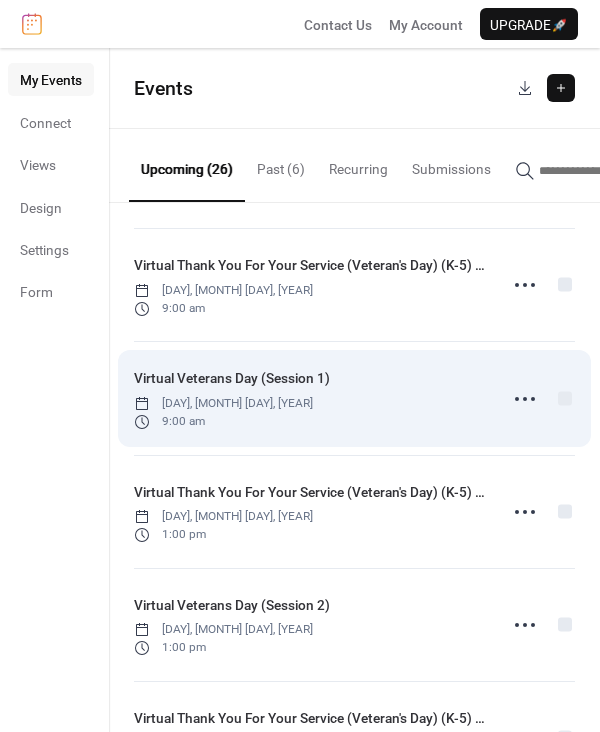 click on "Virtual Veterans Day (Session 1)" at bounding box center (232, 378) 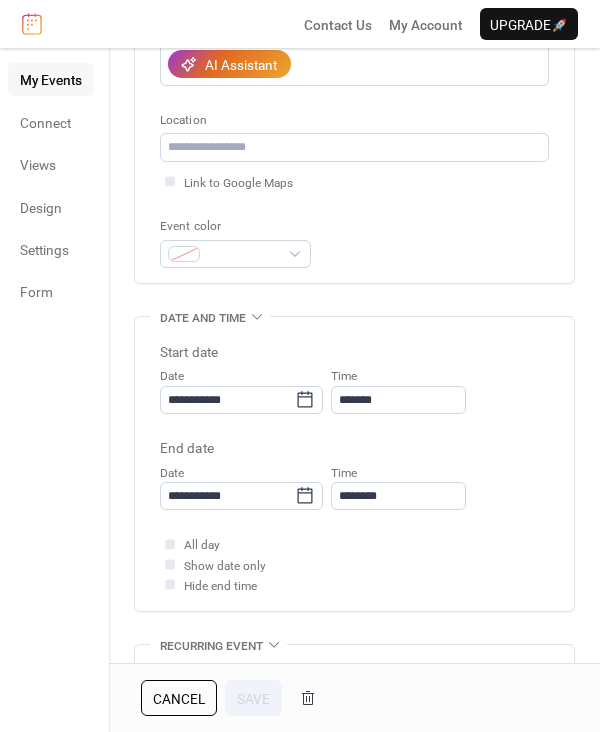 scroll, scrollTop: 408, scrollLeft: 0, axis: vertical 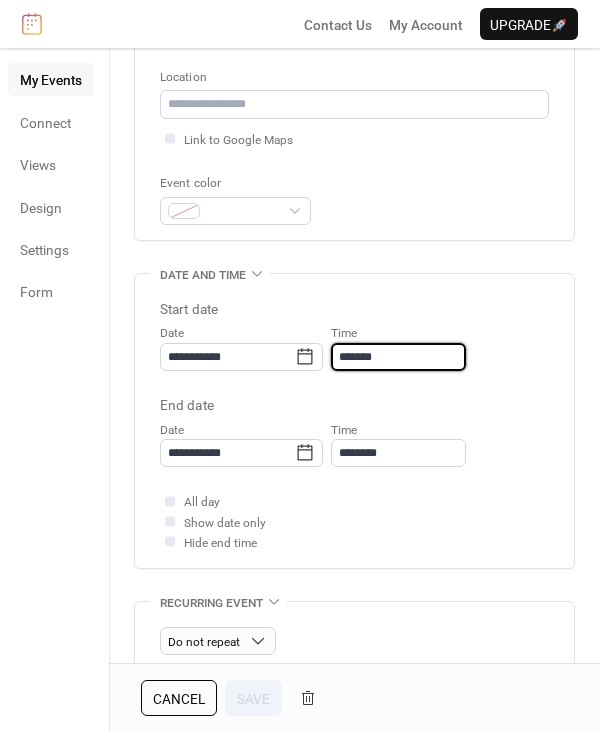click on "*******" at bounding box center (398, 357) 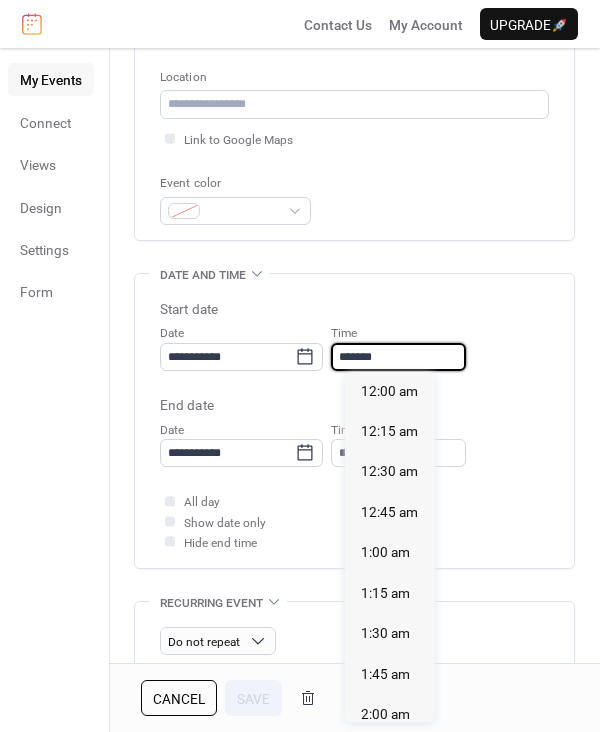 scroll, scrollTop: 1404, scrollLeft: 0, axis: vertical 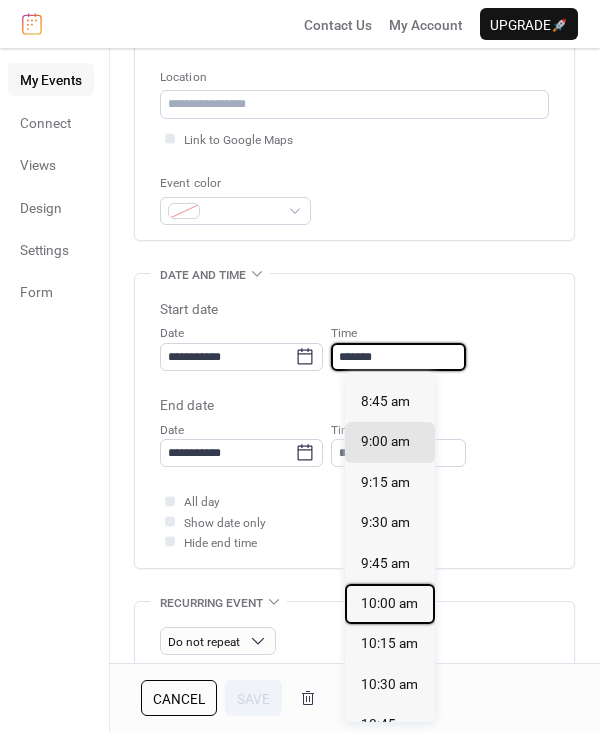 click on "10:00 am" at bounding box center (389, 603) 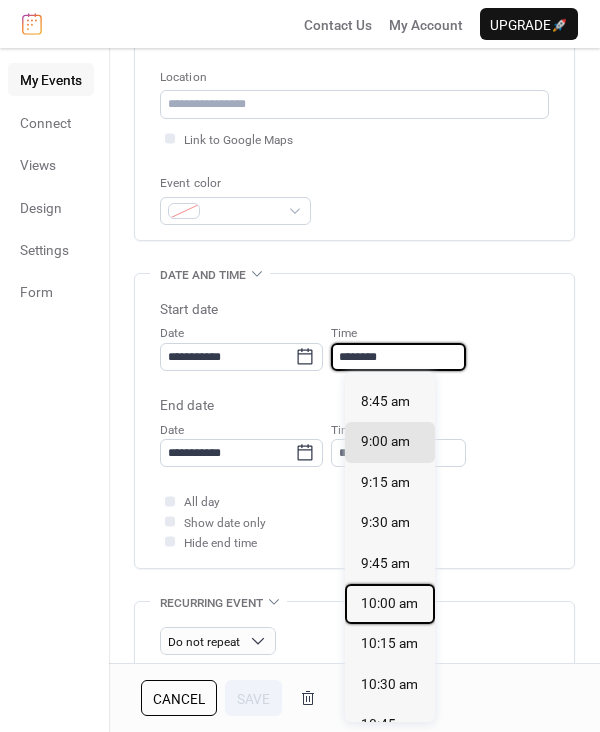 type on "********" 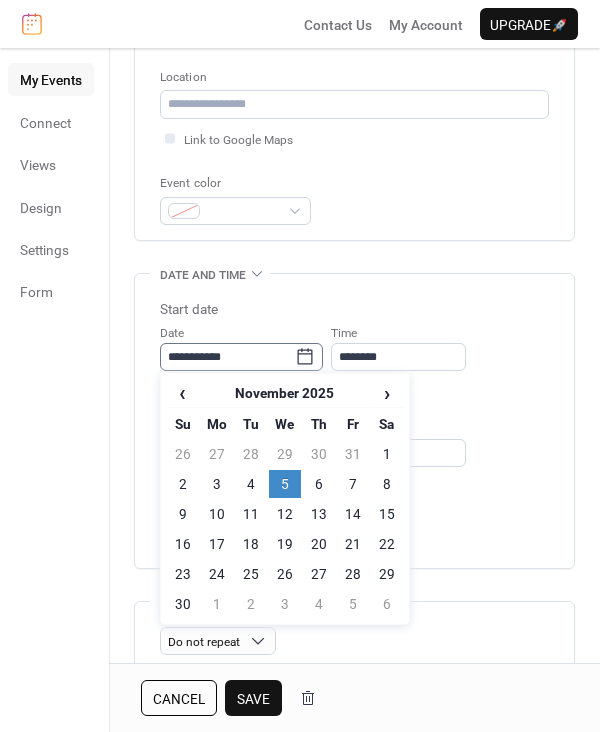 click 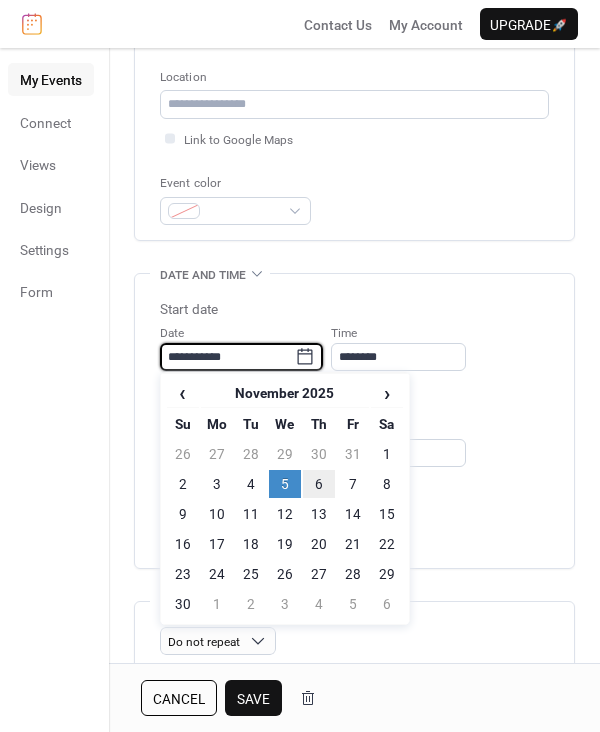 click on "6" at bounding box center [319, 484] 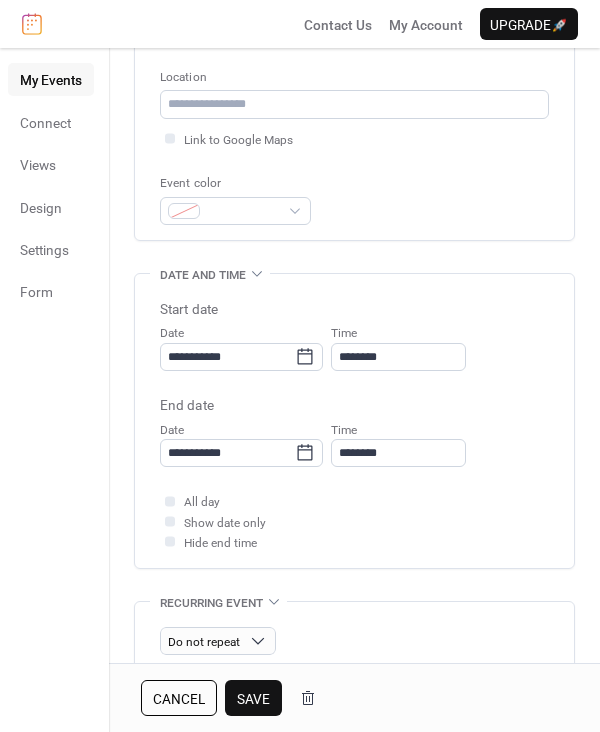 click on "Save" at bounding box center (253, 699) 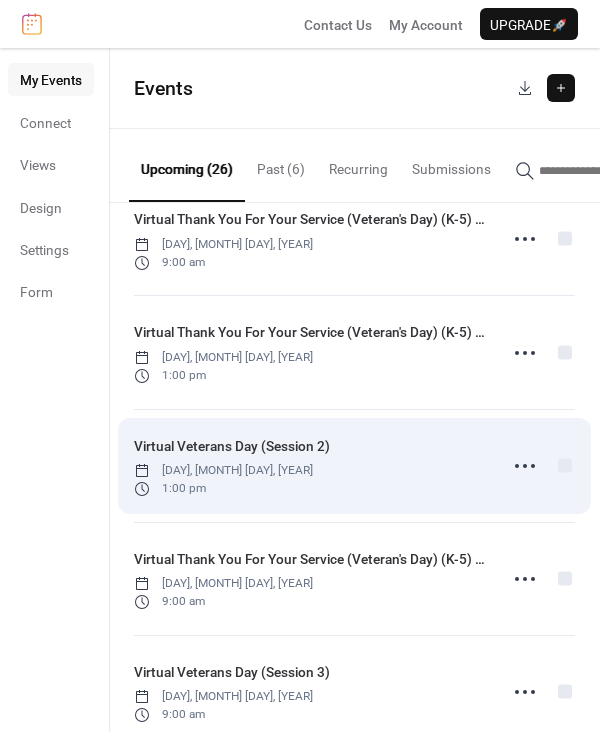 scroll, scrollTop: 1423, scrollLeft: 0, axis: vertical 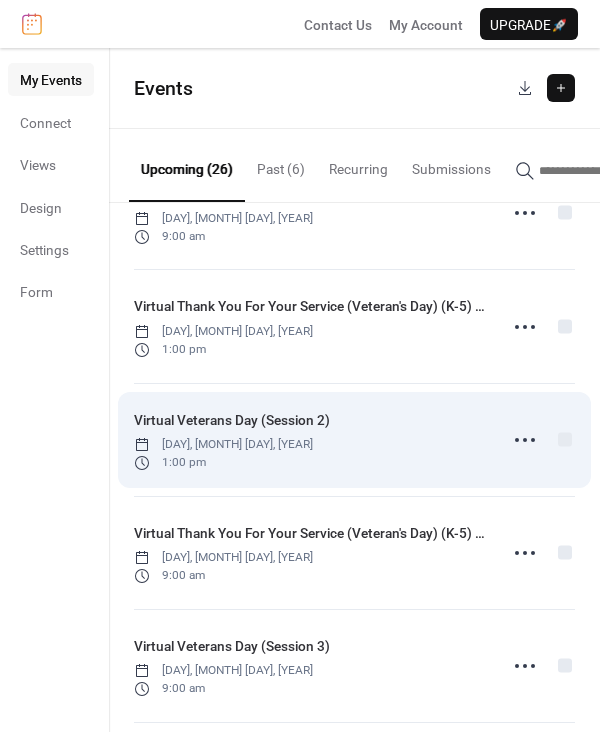 click on "Virtual Veterans Day (Session 2)" at bounding box center [232, 420] 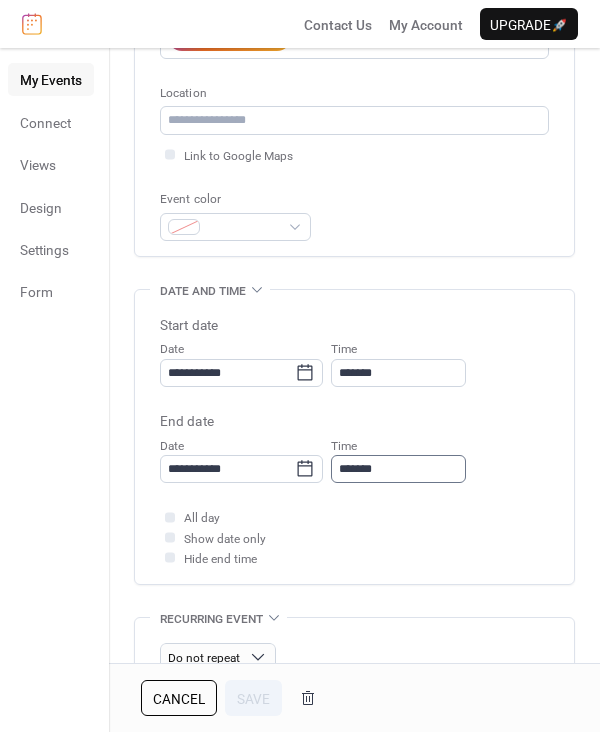 scroll, scrollTop: 396, scrollLeft: 0, axis: vertical 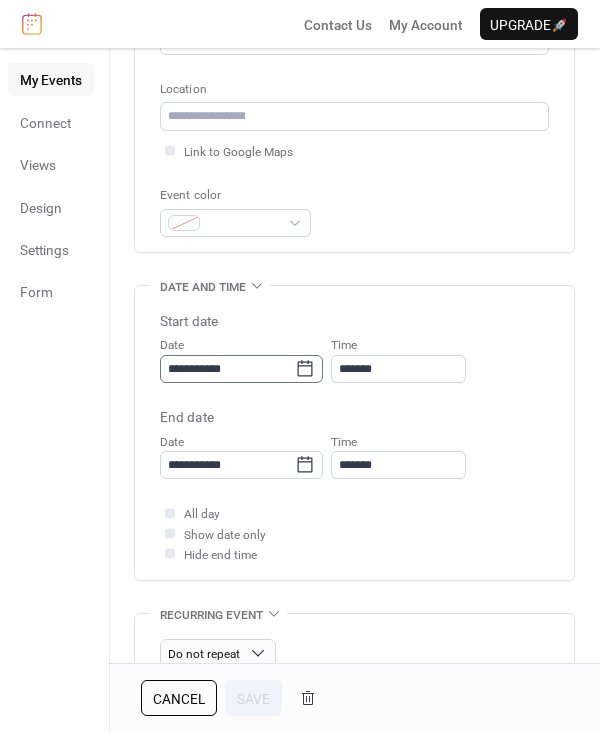 click 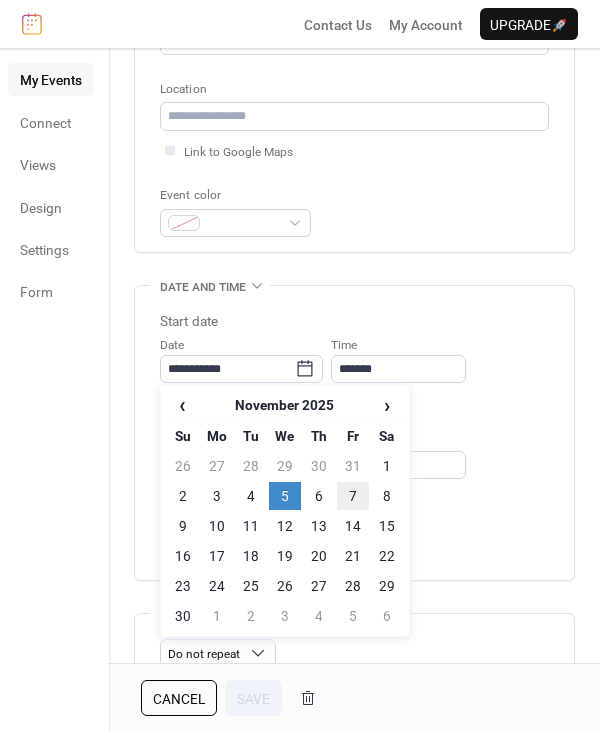 click on "7" at bounding box center [353, 496] 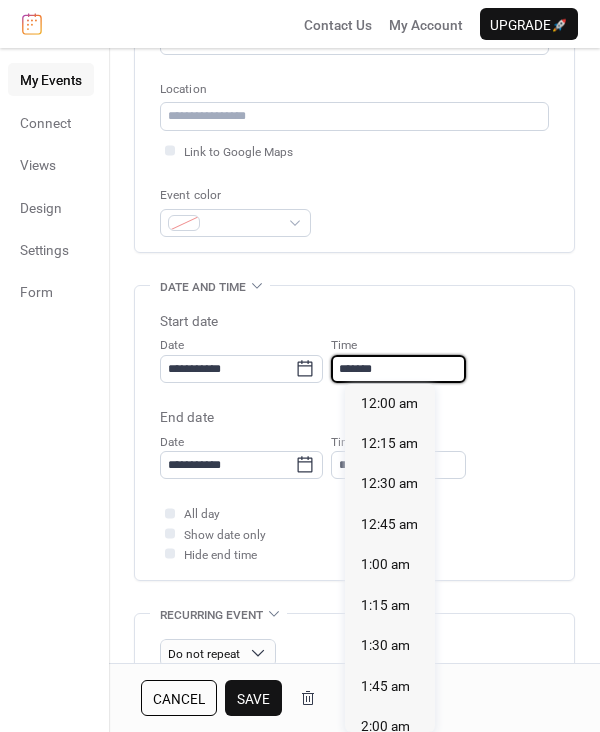 click on "*******" at bounding box center [398, 369] 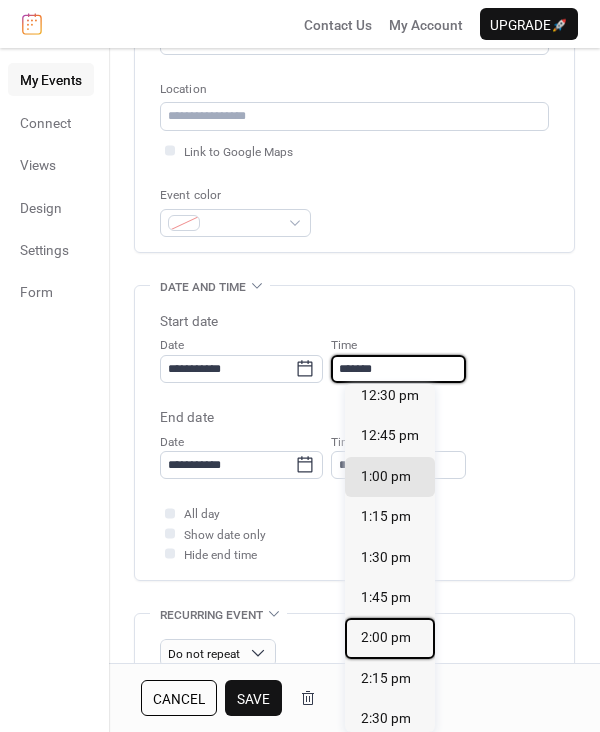 click on "2:00 pm" at bounding box center (386, 637) 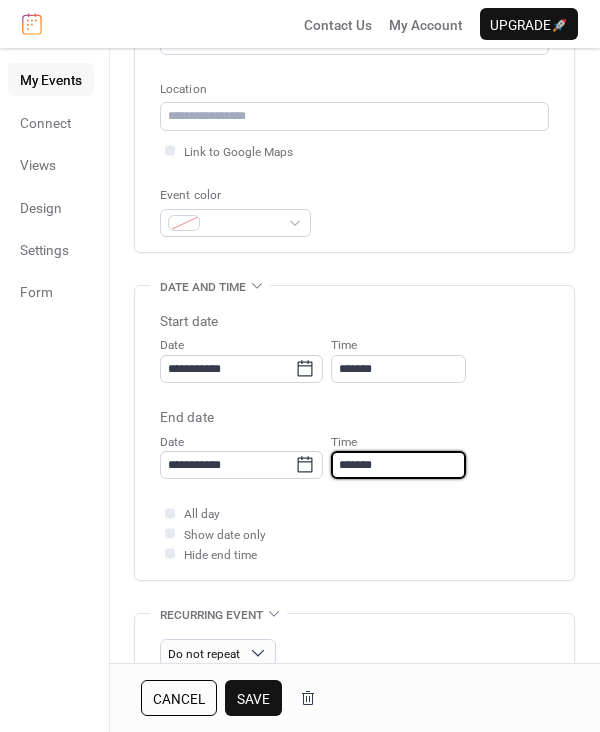 click on "*******" at bounding box center (398, 465) 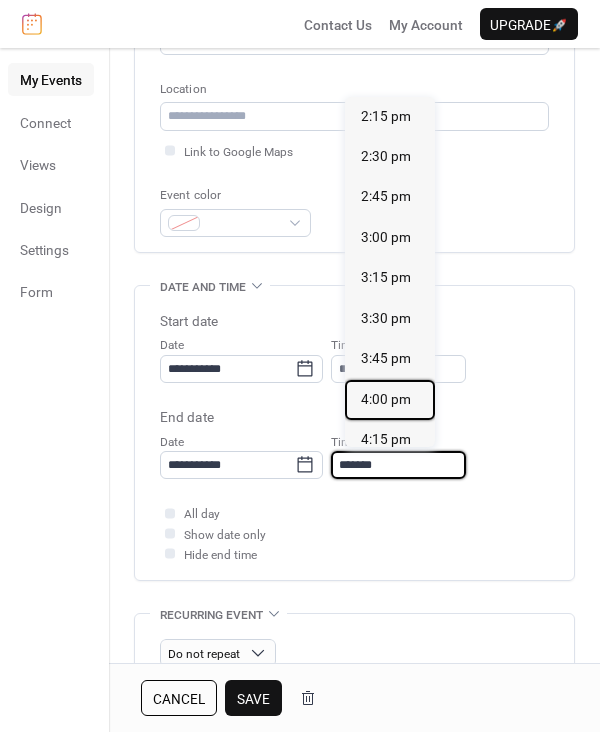click on "4:00 pm" at bounding box center (386, 399) 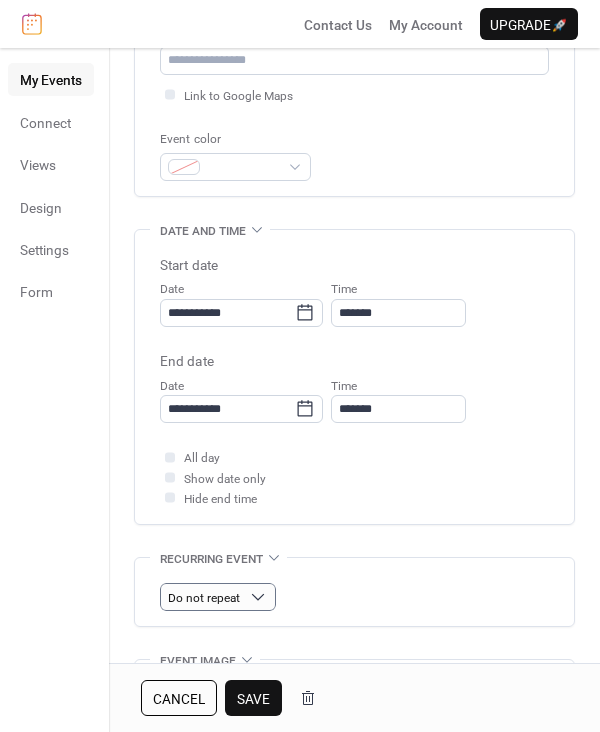 scroll, scrollTop: 460, scrollLeft: 0, axis: vertical 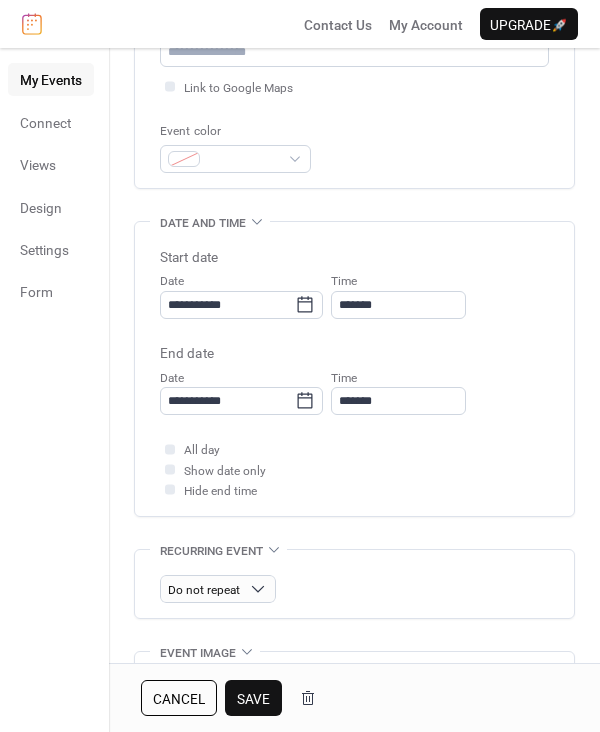 click on "Save" at bounding box center [253, 698] 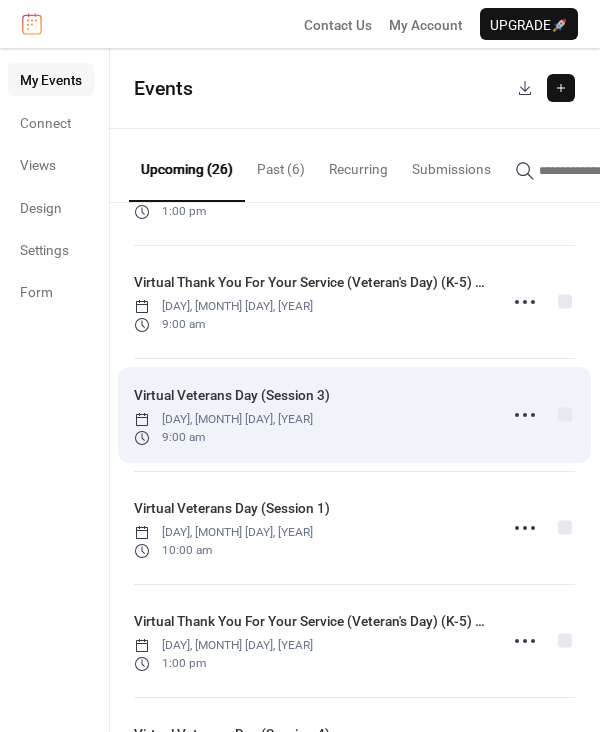 scroll, scrollTop: 1544, scrollLeft: 0, axis: vertical 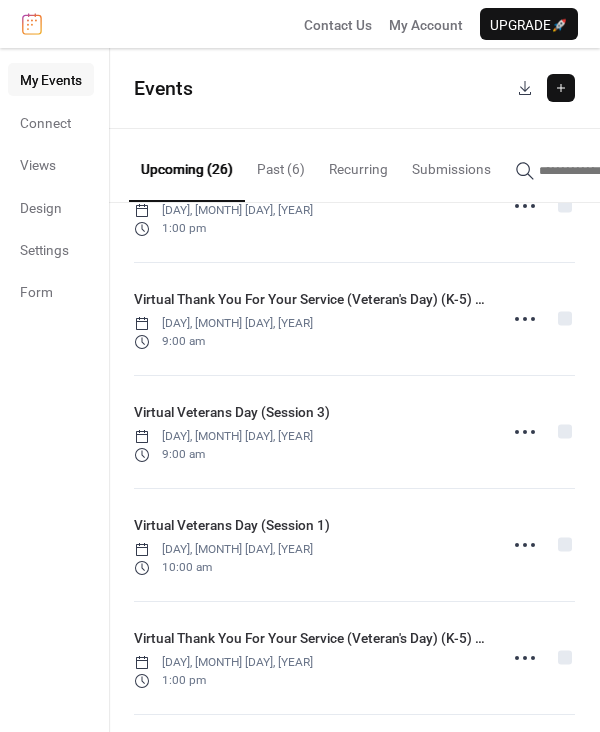click on "Virtual Veterans Day (Session 3)" at bounding box center (232, 412) 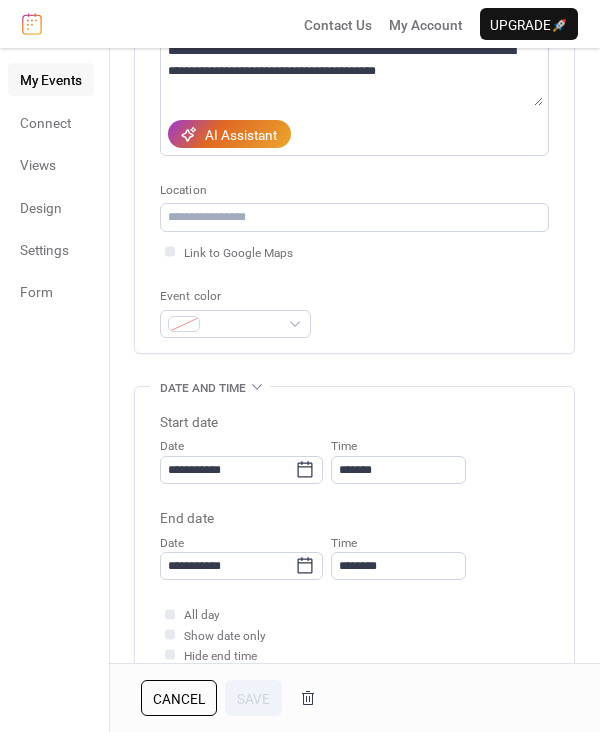 scroll, scrollTop: 318, scrollLeft: 0, axis: vertical 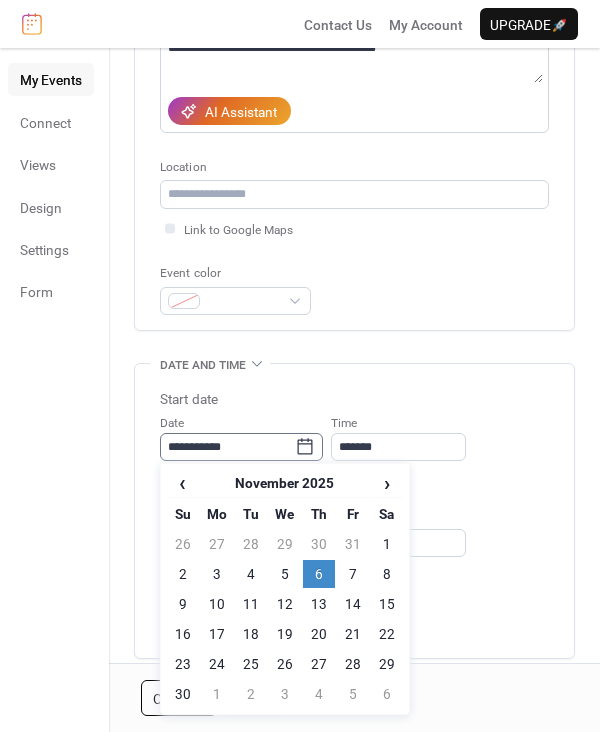 click 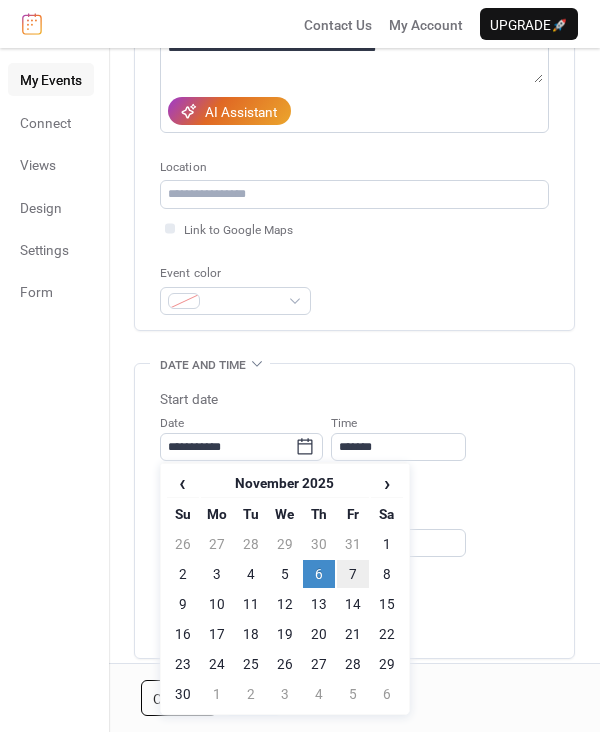 click on "7" at bounding box center [353, 574] 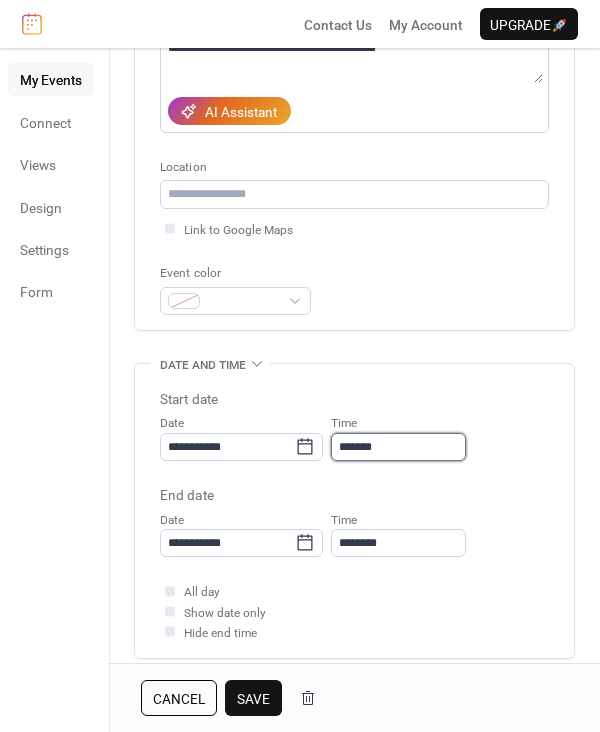 click on "*******" at bounding box center (398, 447) 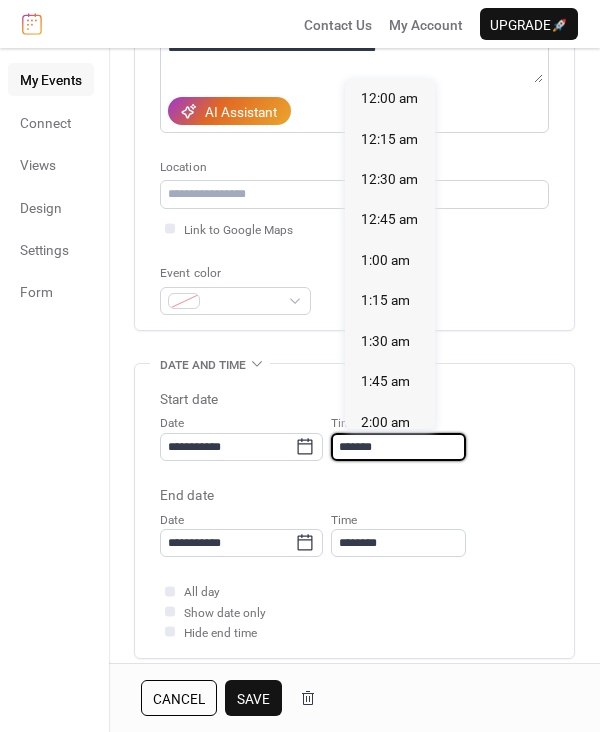 scroll, scrollTop: 1404, scrollLeft: 0, axis: vertical 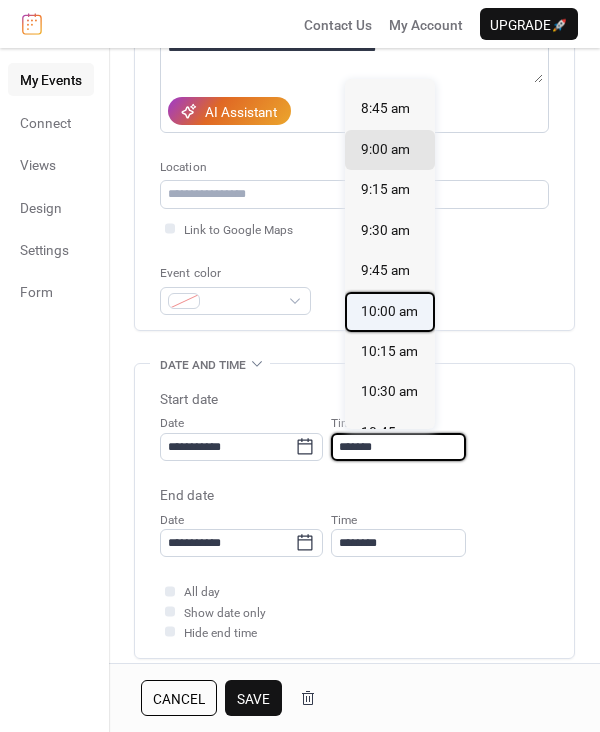click on "10:00 am" at bounding box center [389, 311] 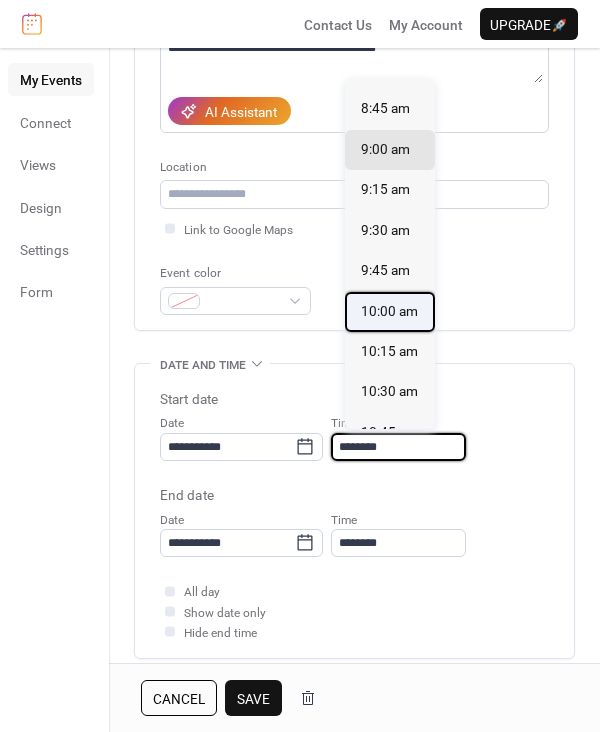 type on "********" 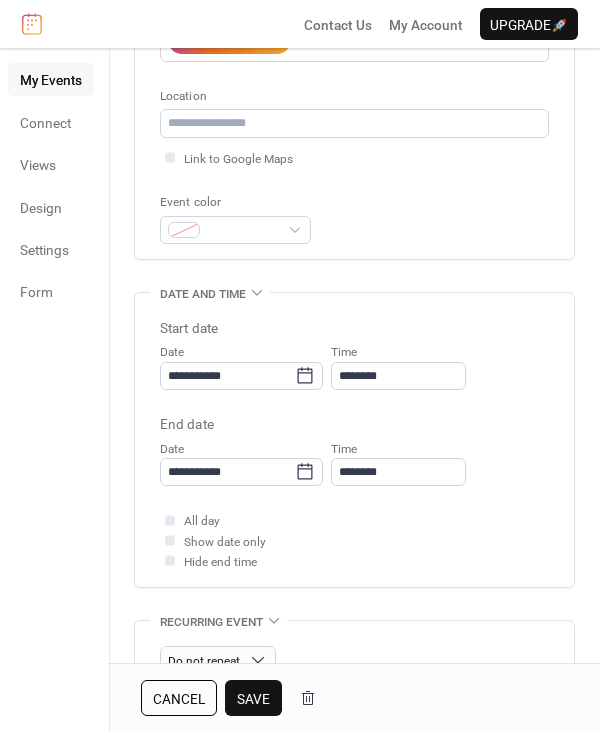 scroll, scrollTop: 386, scrollLeft: 0, axis: vertical 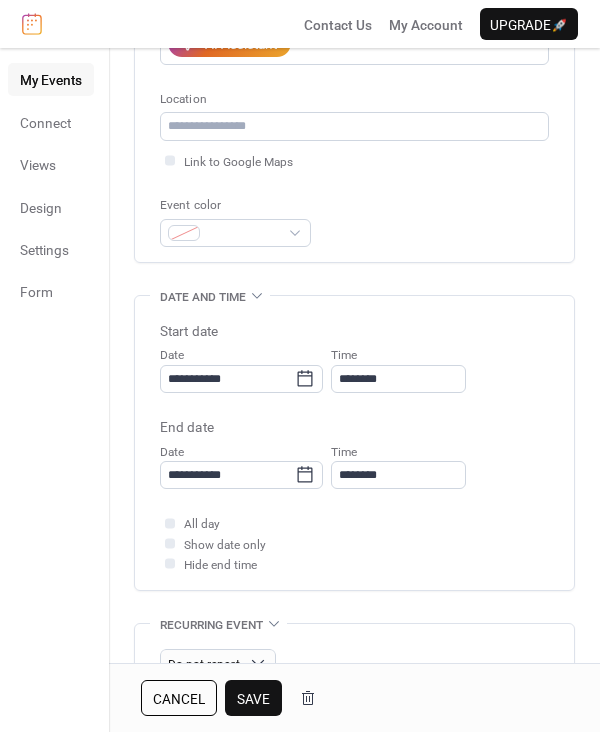 click on "Save" at bounding box center (253, 698) 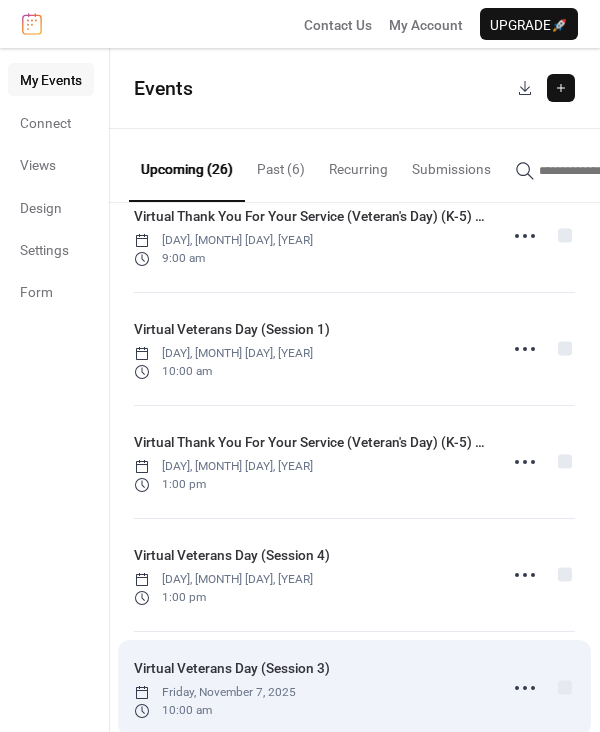 scroll, scrollTop: 1629, scrollLeft: 0, axis: vertical 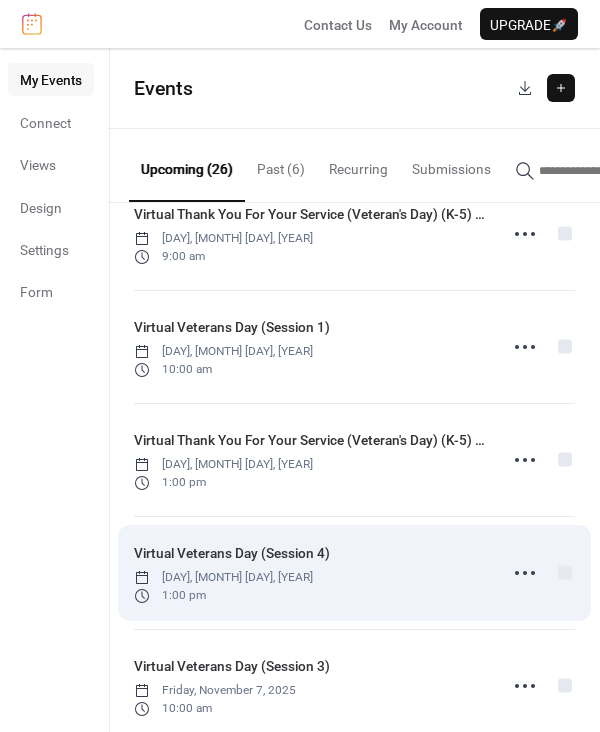 click on "Virtual Veterans Day (Session 4)" at bounding box center [232, 553] 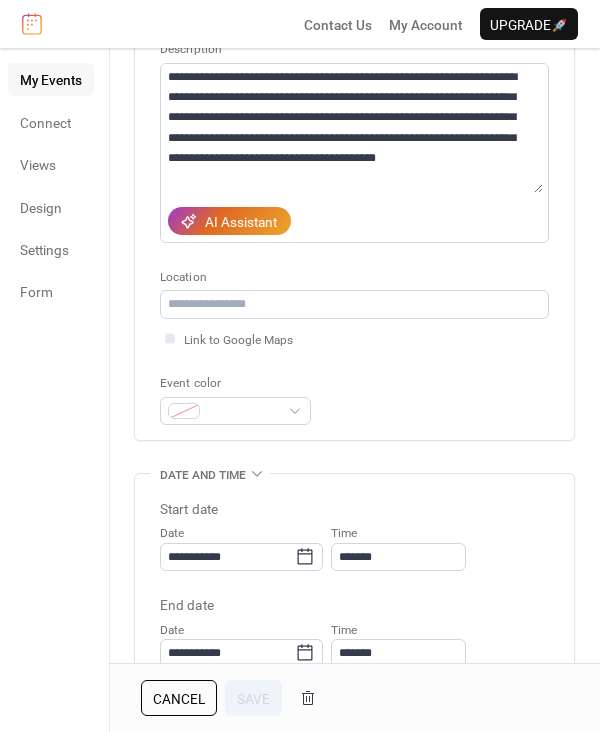 scroll, scrollTop: 244, scrollLeft: 0, axis: vertical 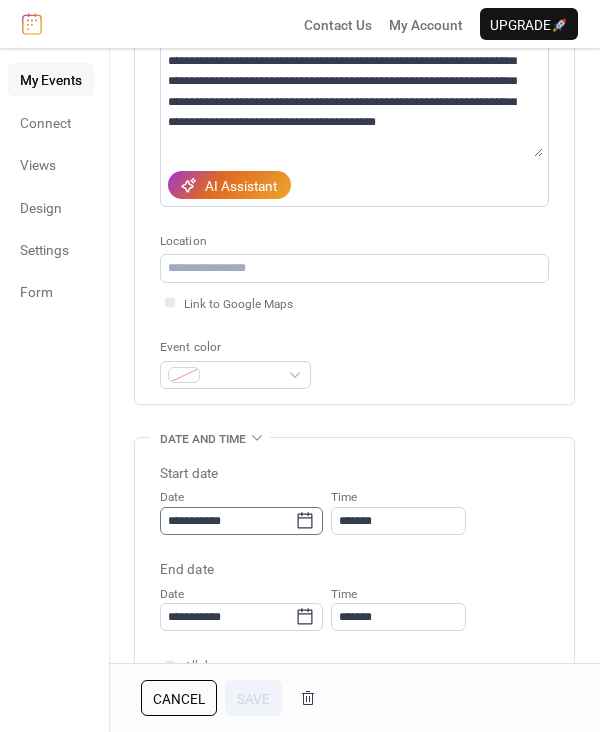 click 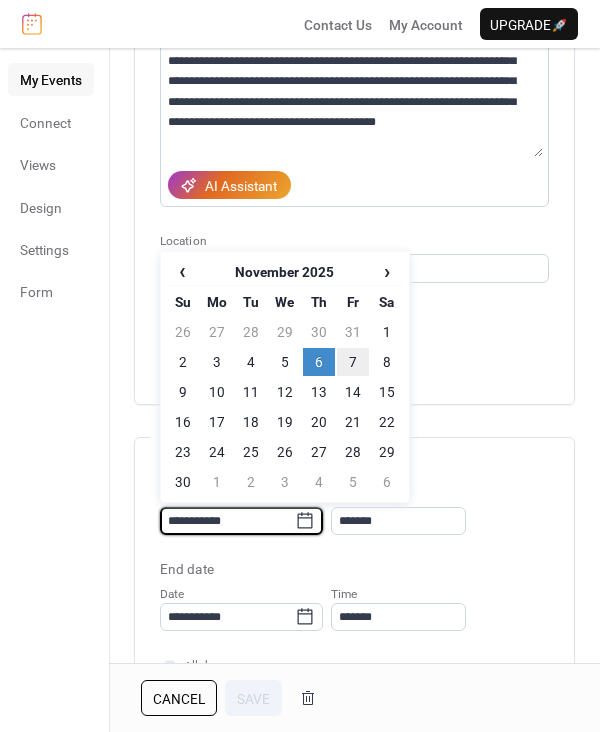 click on "7" at bounding box center [353, 362] 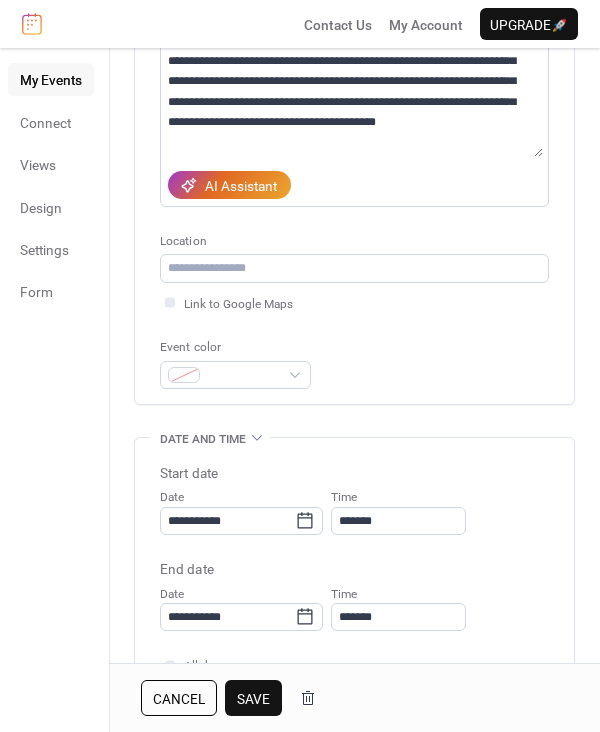 type on "**********" 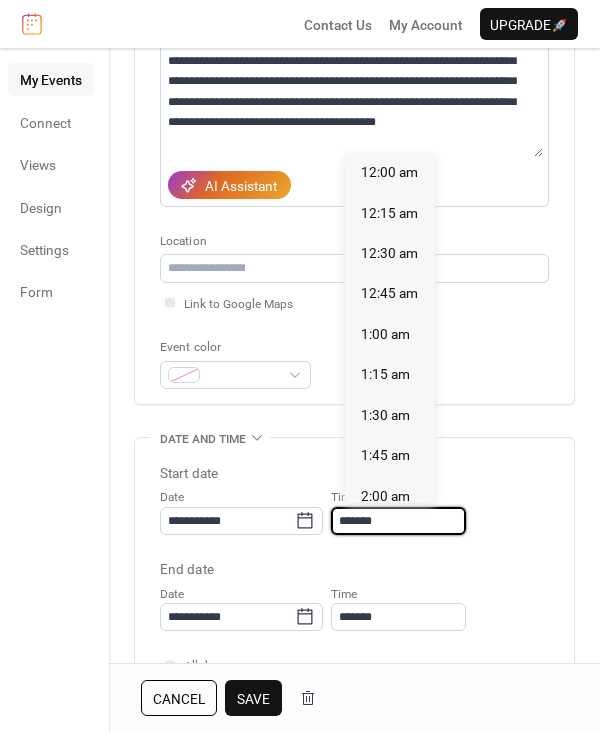 click on "*******" at bounding box center (398, 521) 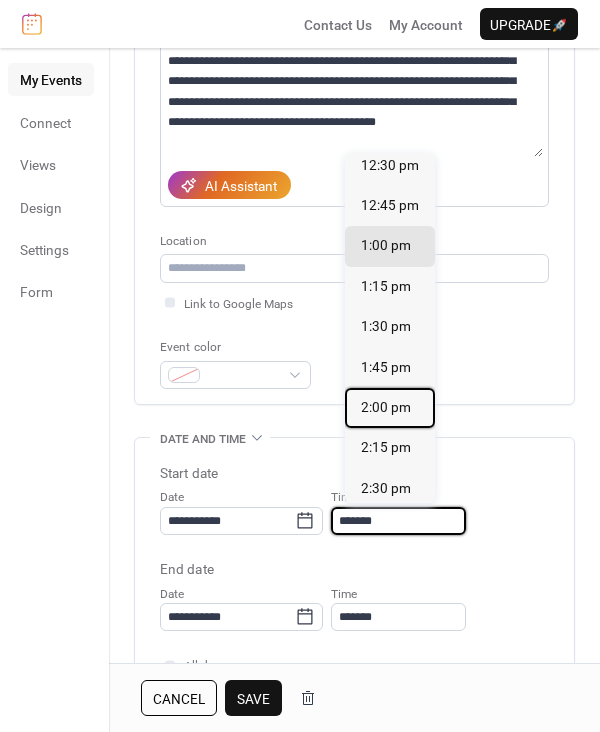 click on "2:00 pm" at bounding box center [386, 407] 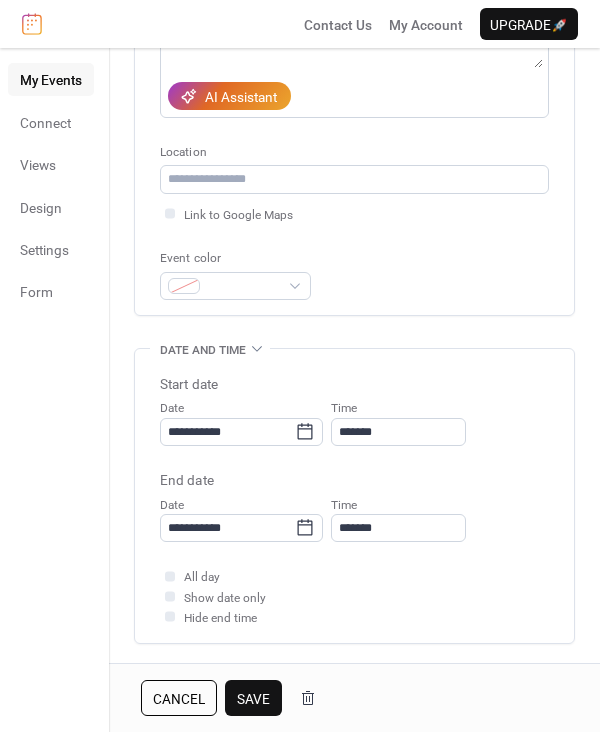 scroll, scrollTop: 342, scrollLeft: 0, axis: vertical 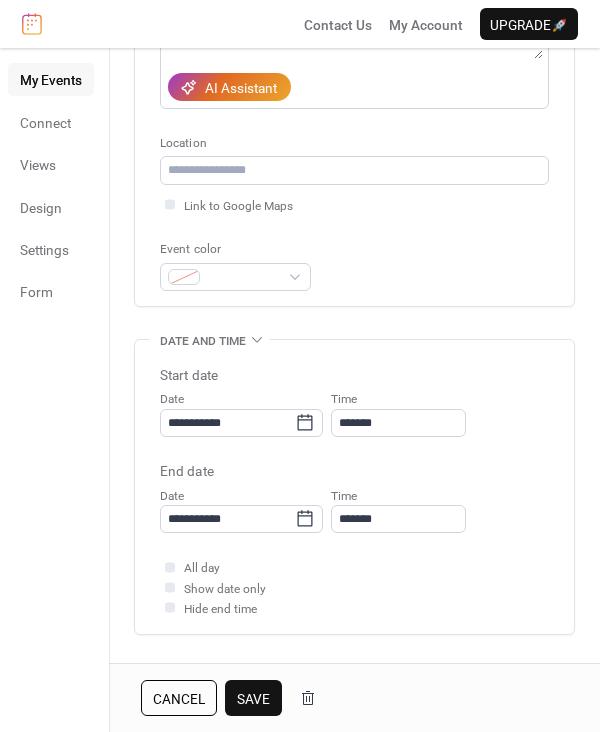 click on "Save" at bounding box center (253, 699) 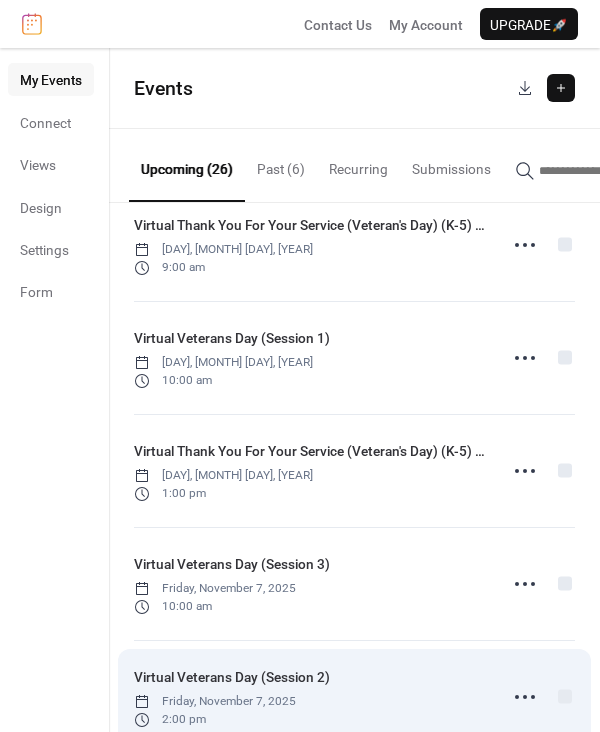scroll, scrollTop: 1619, scrollLeft: 0, axis: vertical 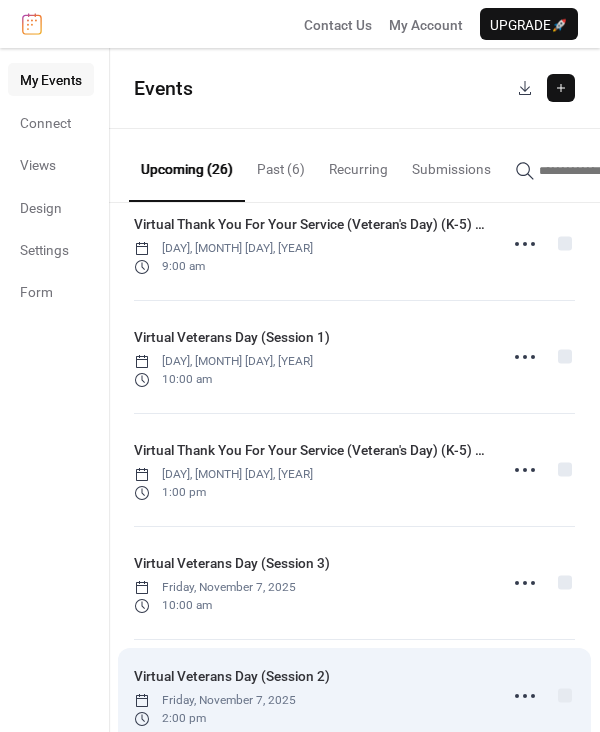 click on "Virtual Veterans Day (Session 2)" at bounding box center (232, 676) 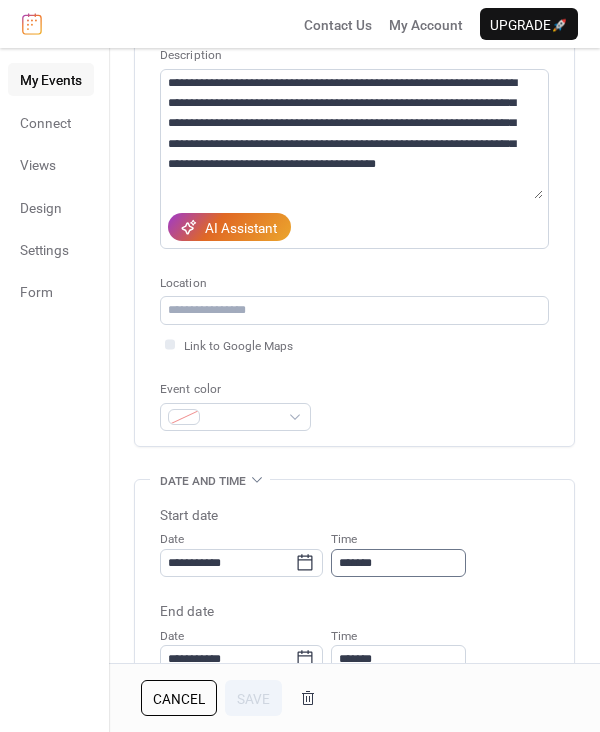 scroll, scrollTop: 215, scrollLeft: 0, axis: vertical 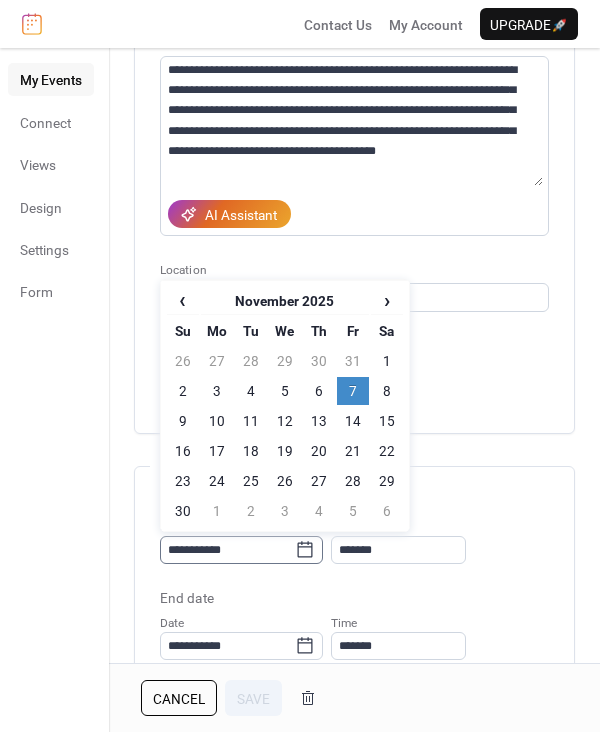 click on "**********" at bounding box center (241, 550) 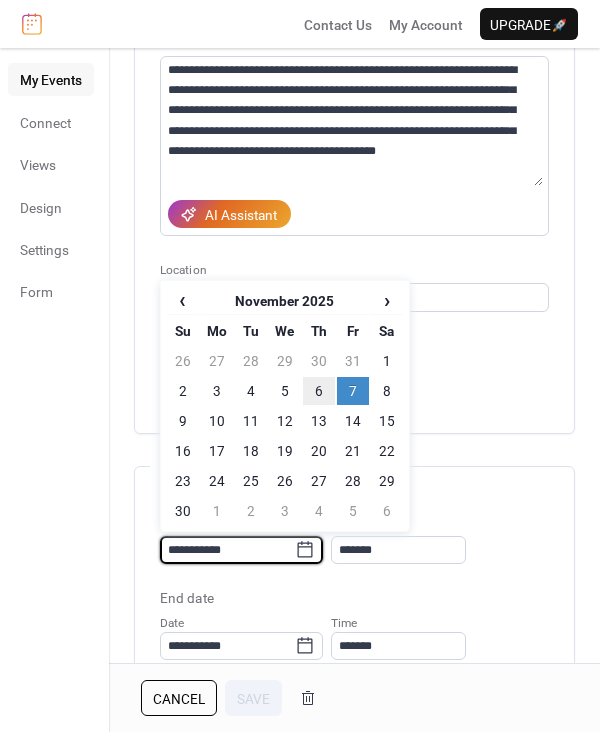 click on "6" at bounding box center [319, 391] 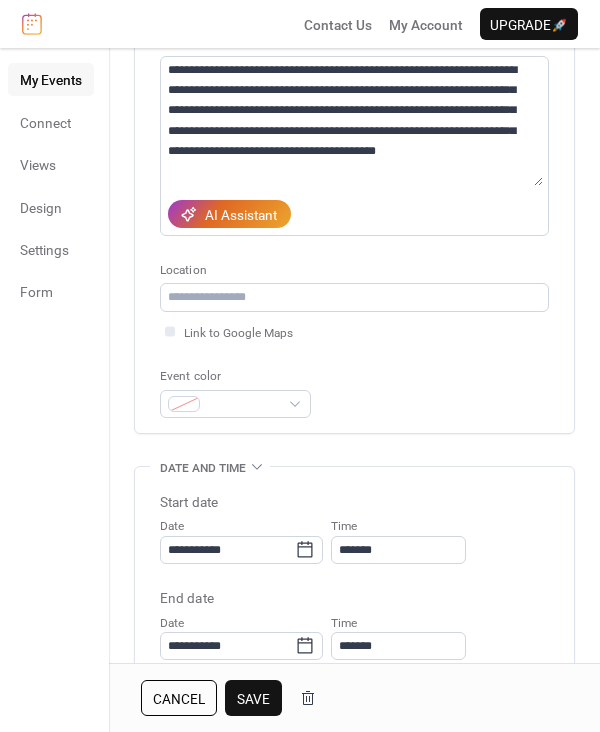 click on "Save" at bounding box center [253, 699] 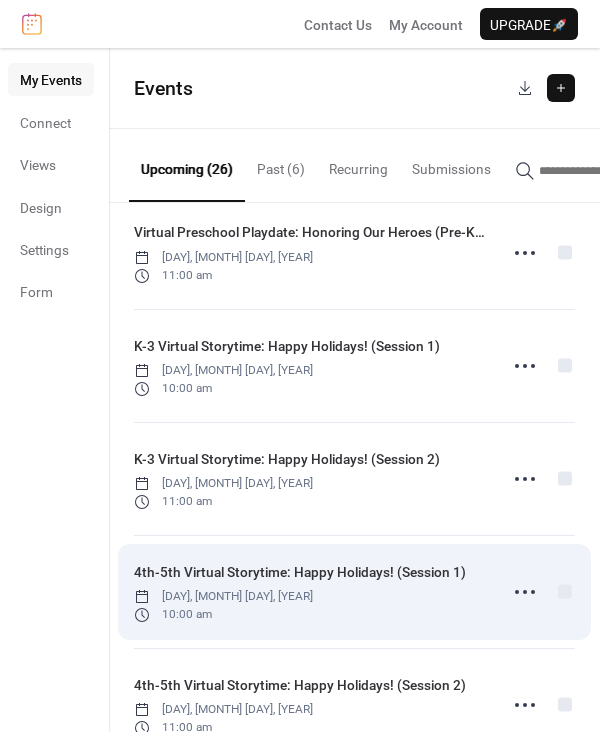 scroll, scrollTop: 2401, scrollLeft: 0, axis: vertical 